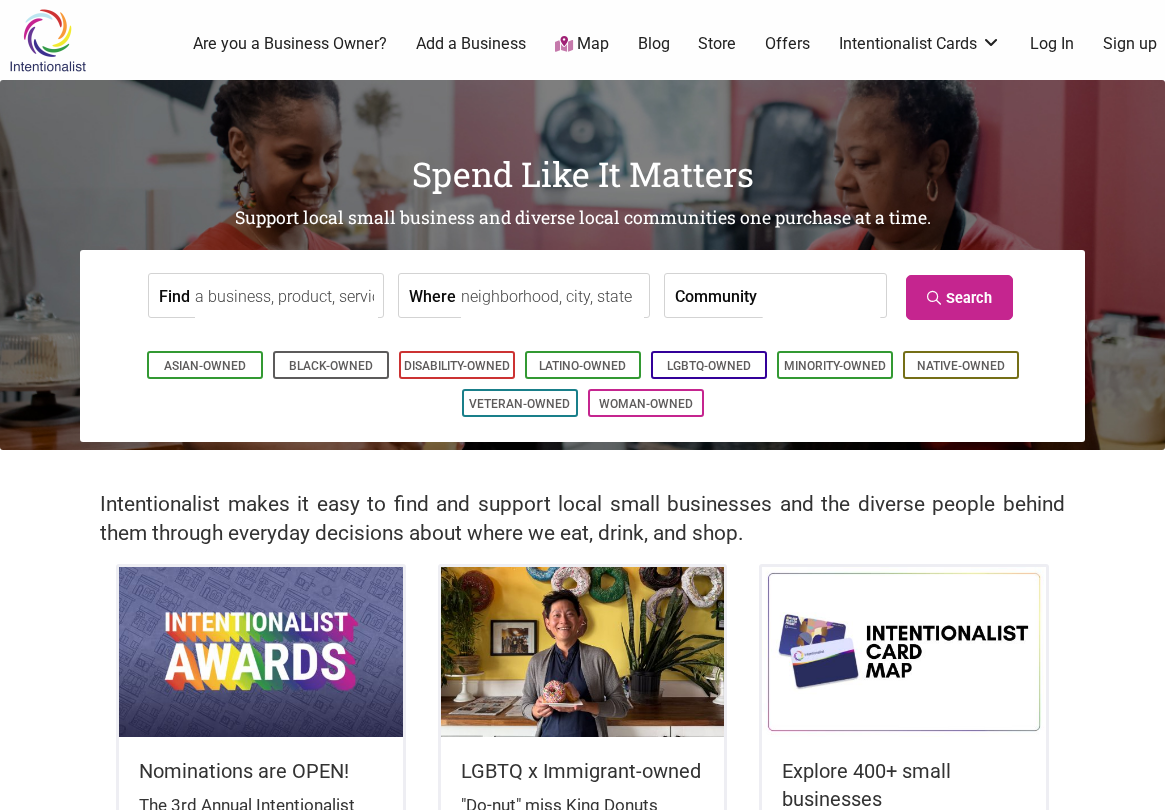 scroll, scrollTop: 0, scrollLeft: 0, axis: both 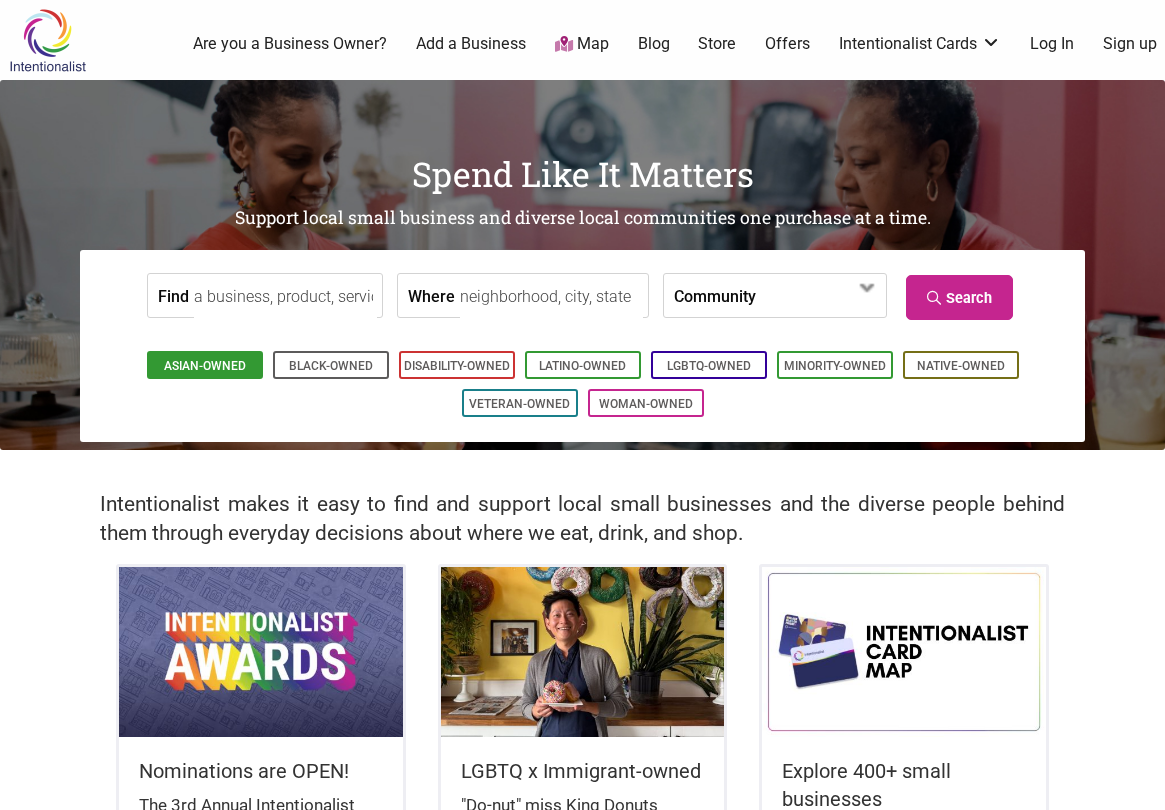 click on "Asian-Owned" at bounding box center (205, 366) 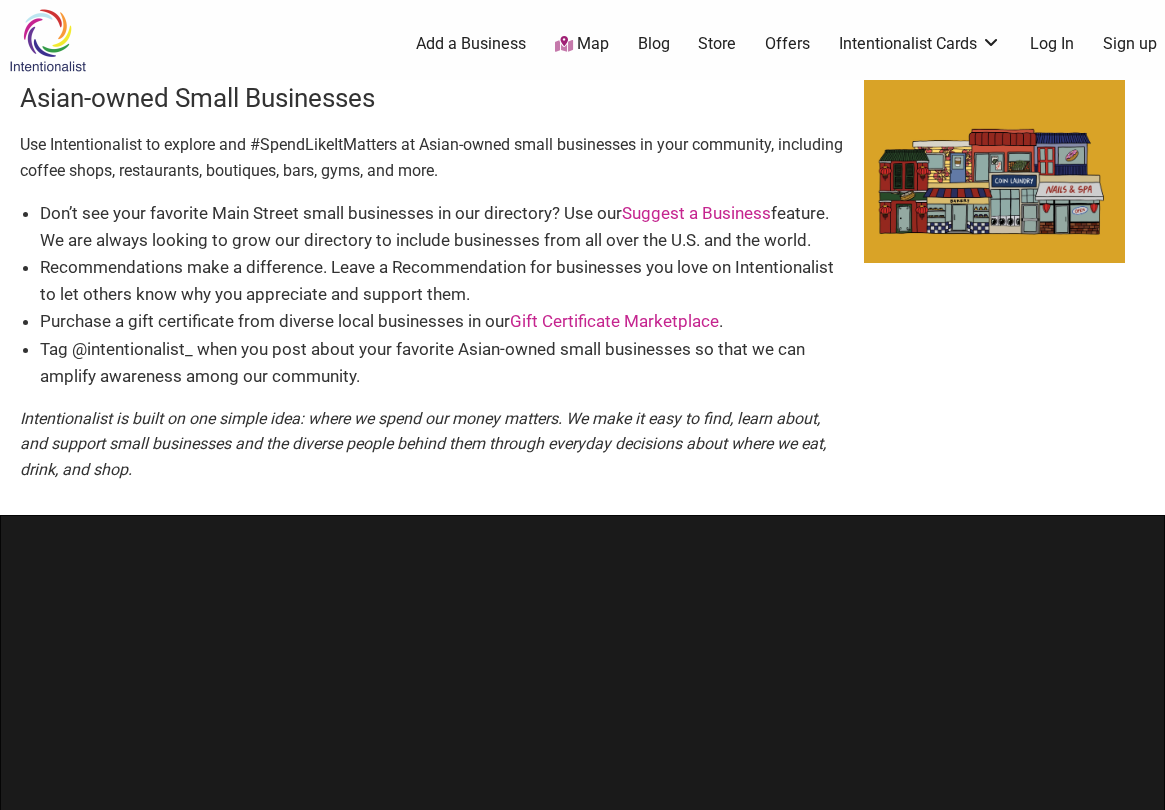 scroll, scrollTop: 0, scrollLeft: 0, axis: both 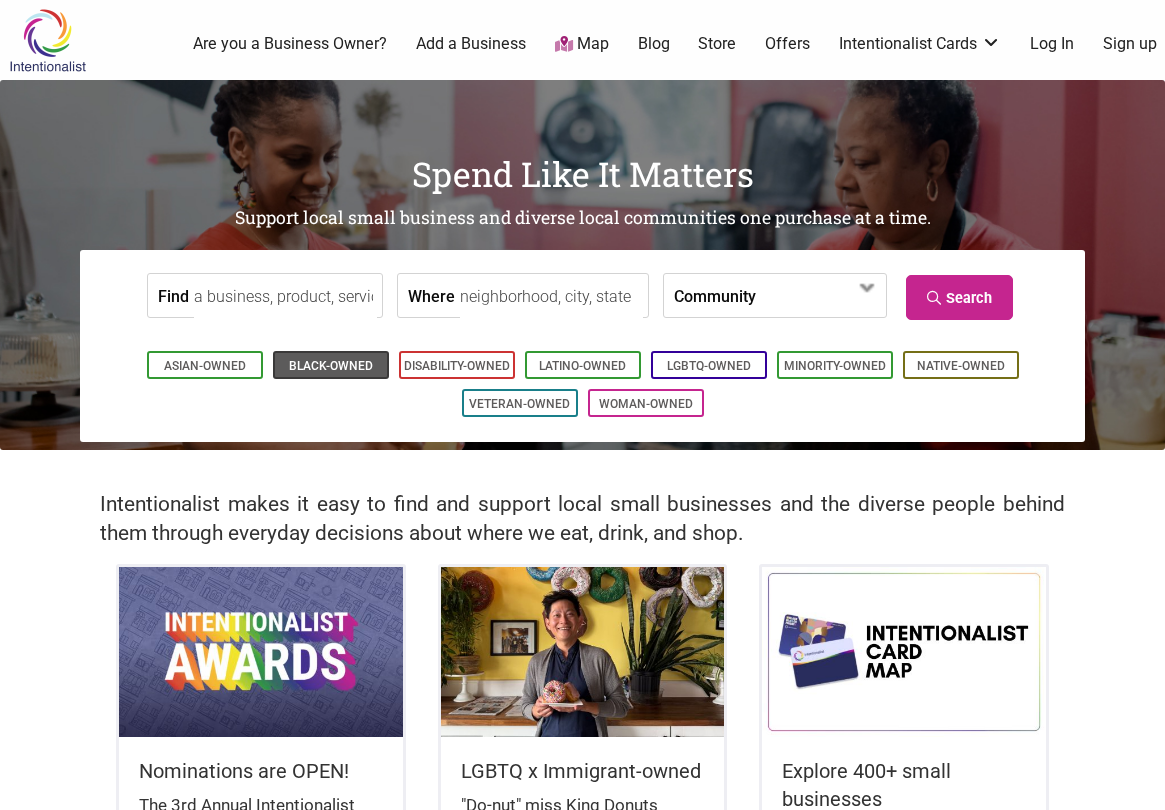 click on "Black-Owned" at bounding box center (331, 366) 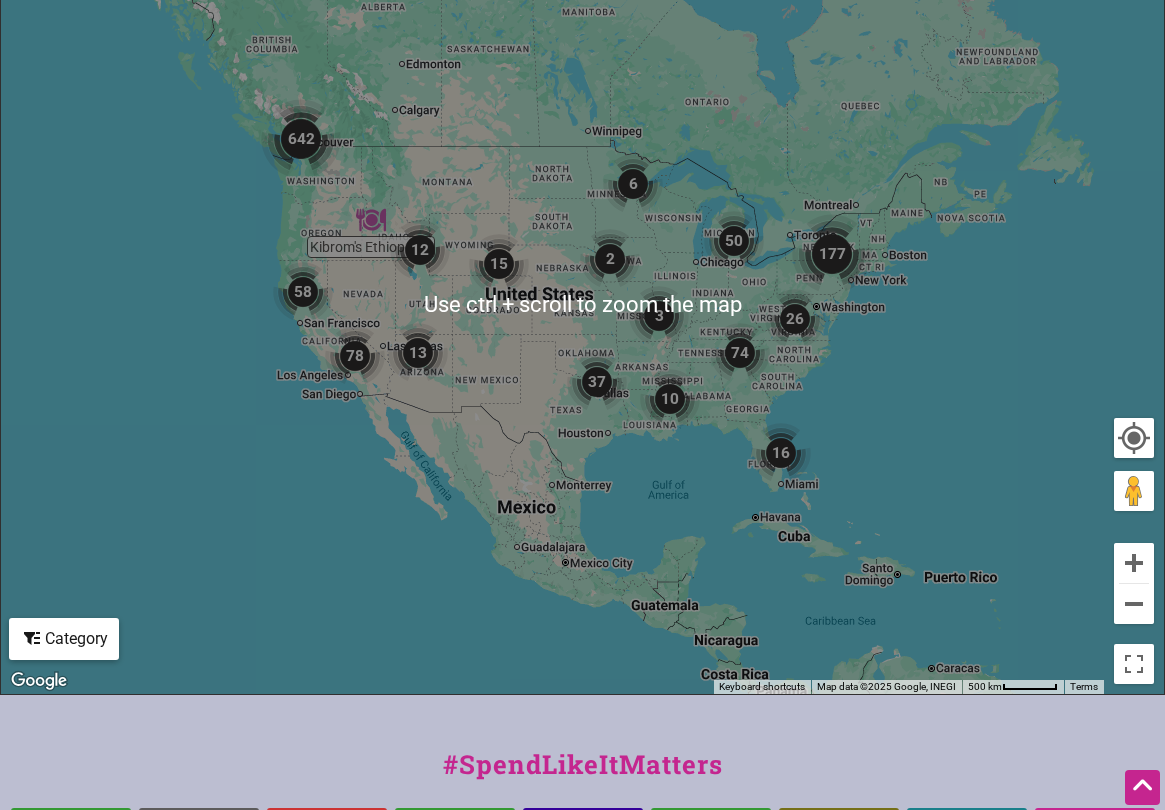 scroll, scrollTop: 961, scrollLeft: 0, axis: vertical 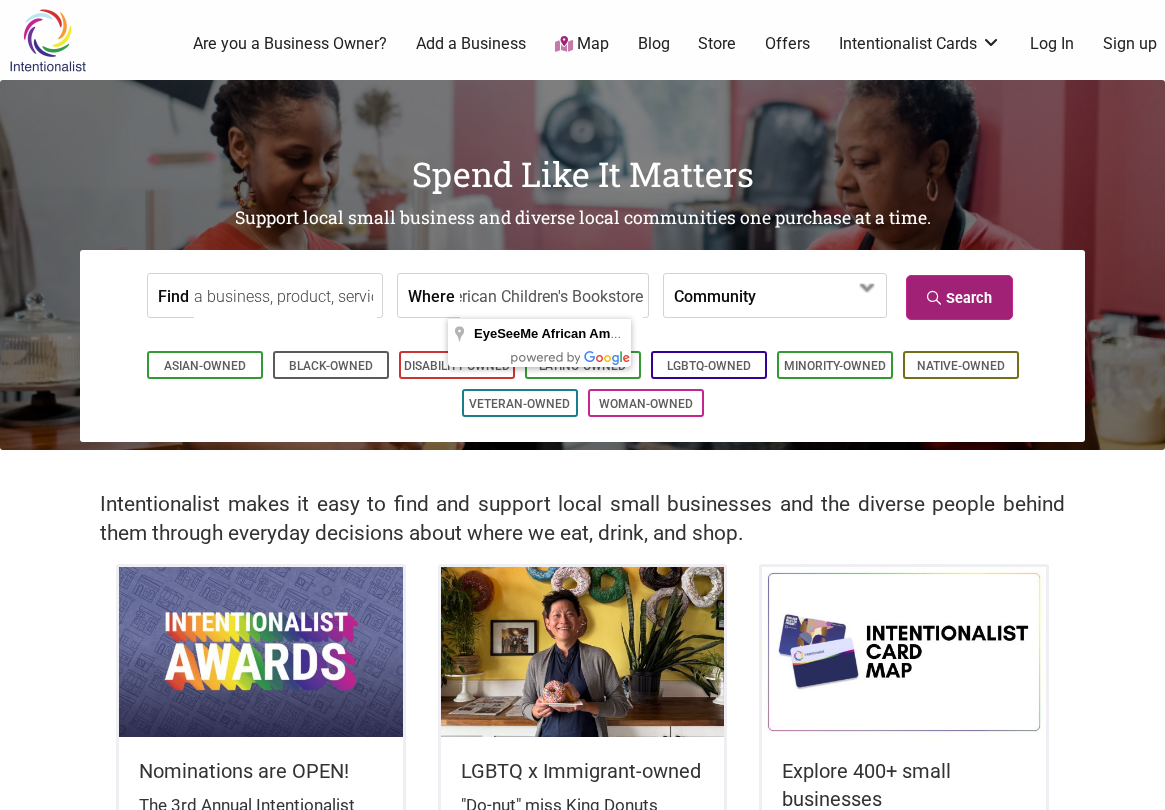 type on "EyeSeeMe African American Children's Bookstore" 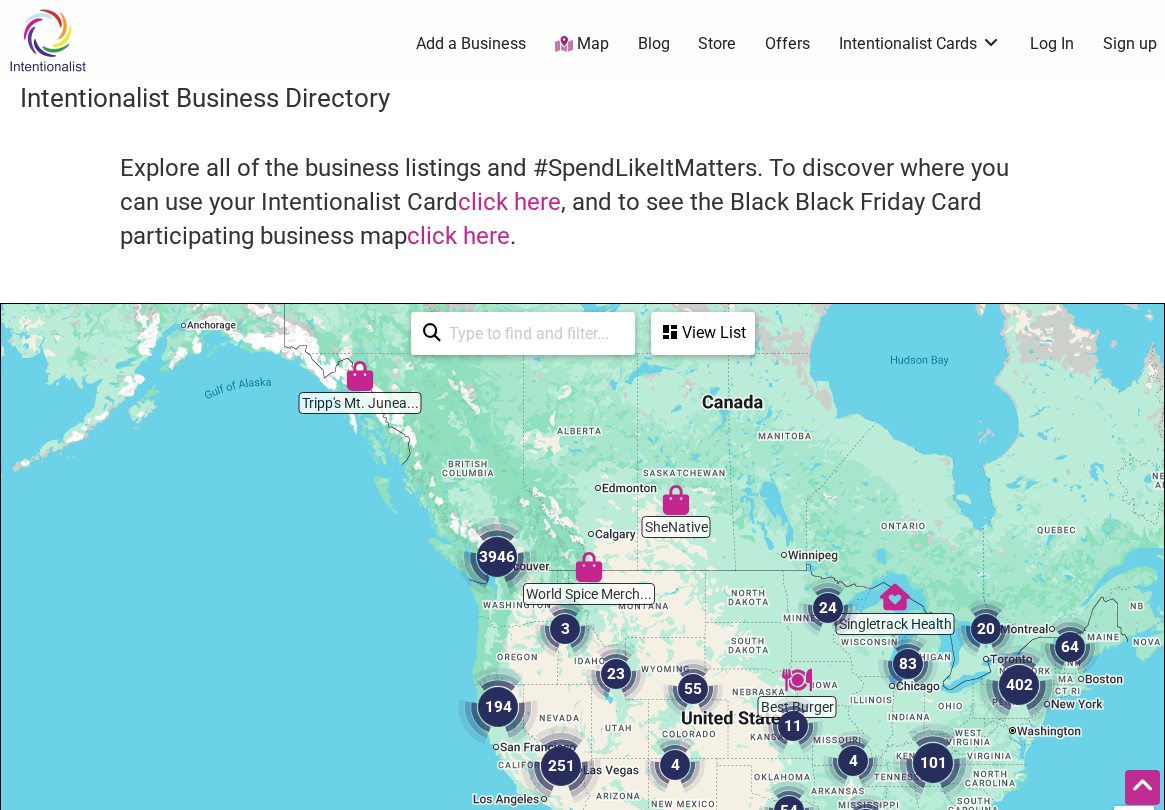 scroll, scrollTop: 600, scrollLeft: 0, axis: vertical 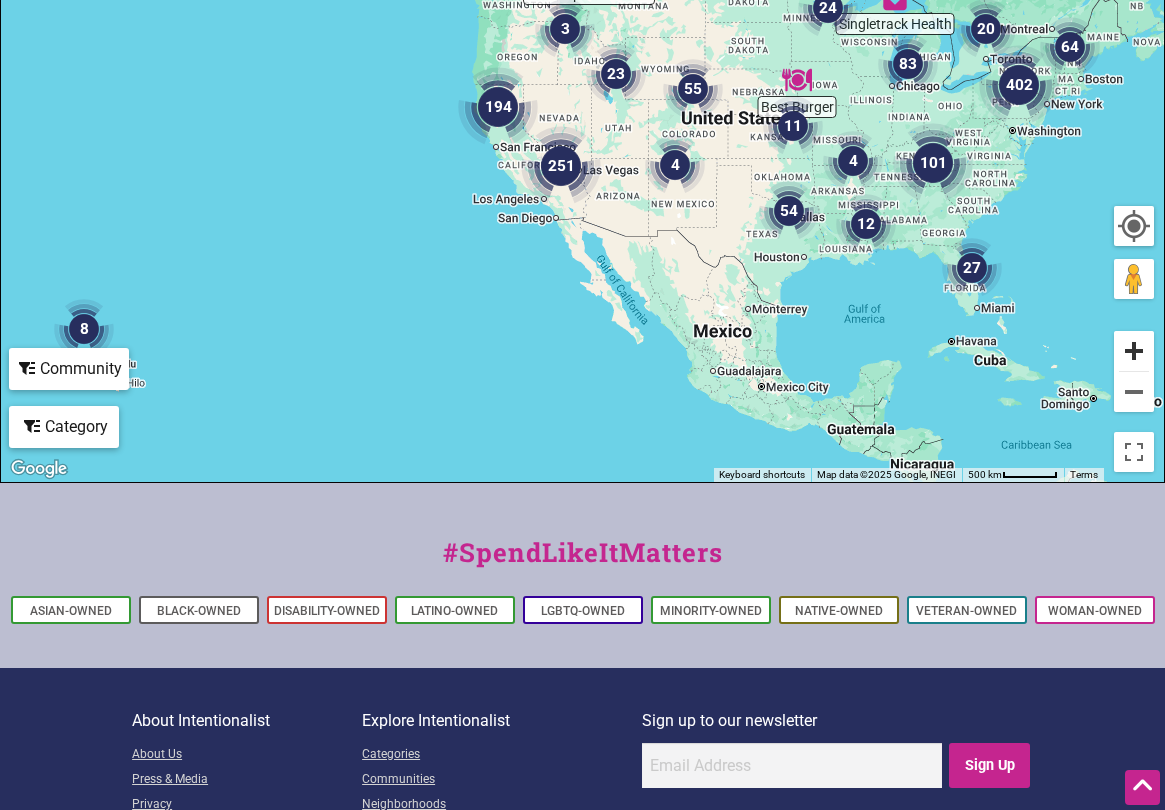 click at bounding box center (1134, 351) 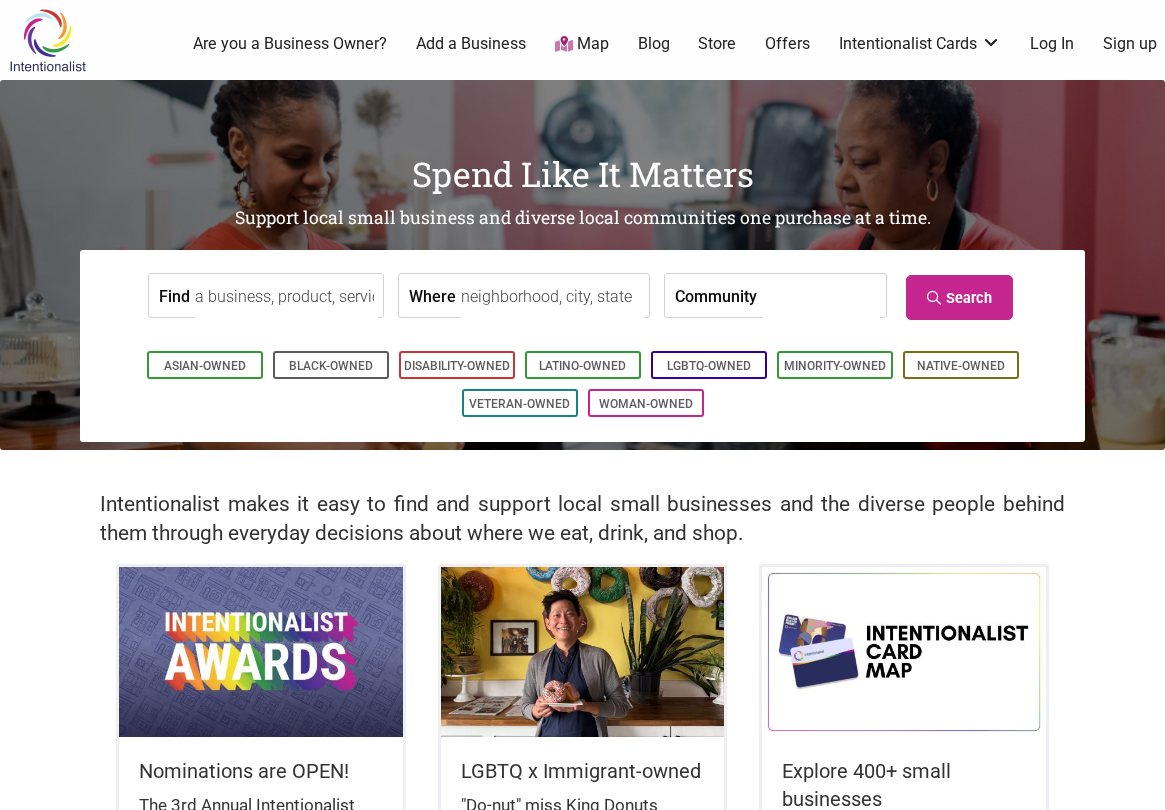 scroll, scrollTop: 0, scrollLeft: 0, axis: both 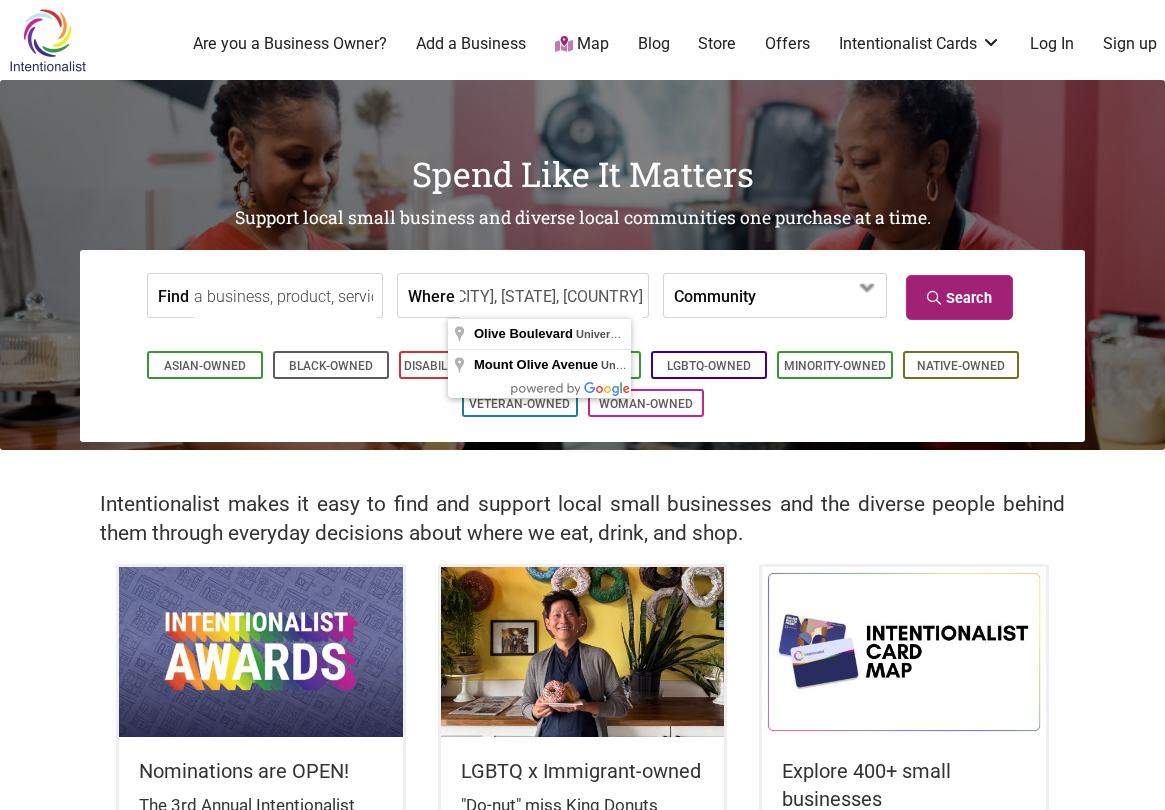 type on "Olive Boulevard, University City, MO, USA" 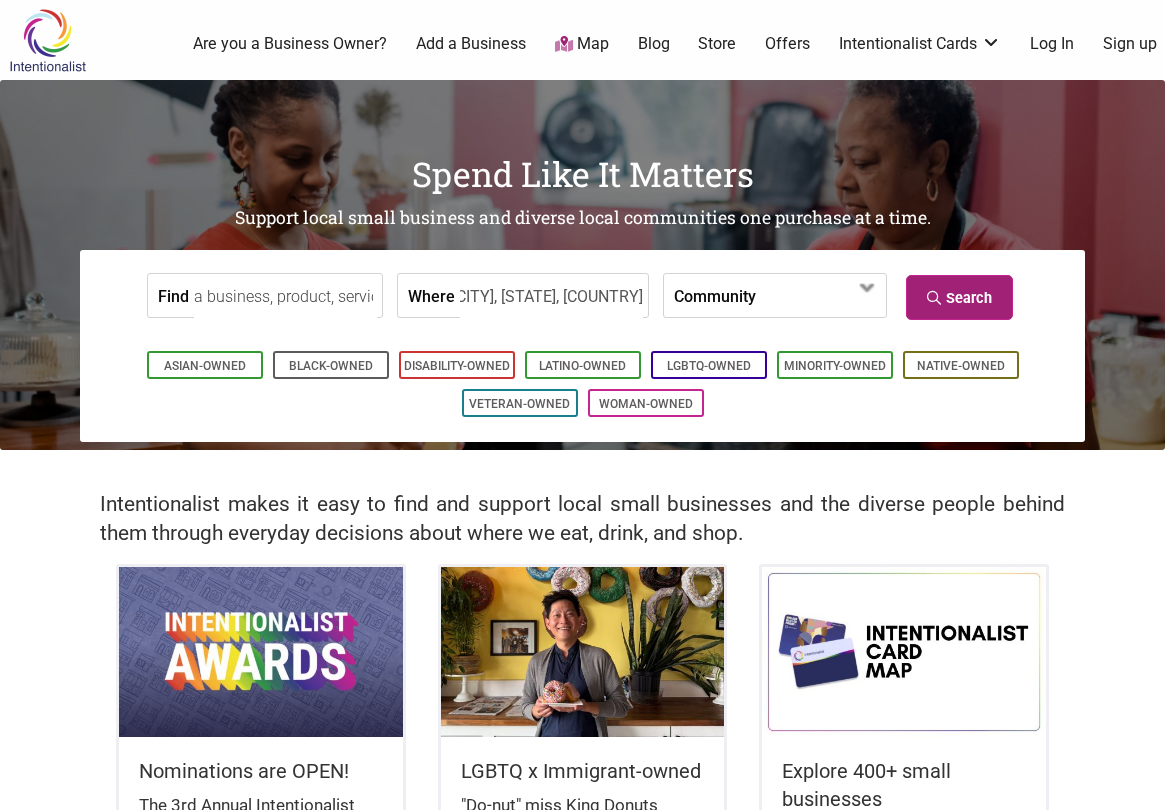 scroll, scrollTop: 0, scrollLeft: 0, axis: both 